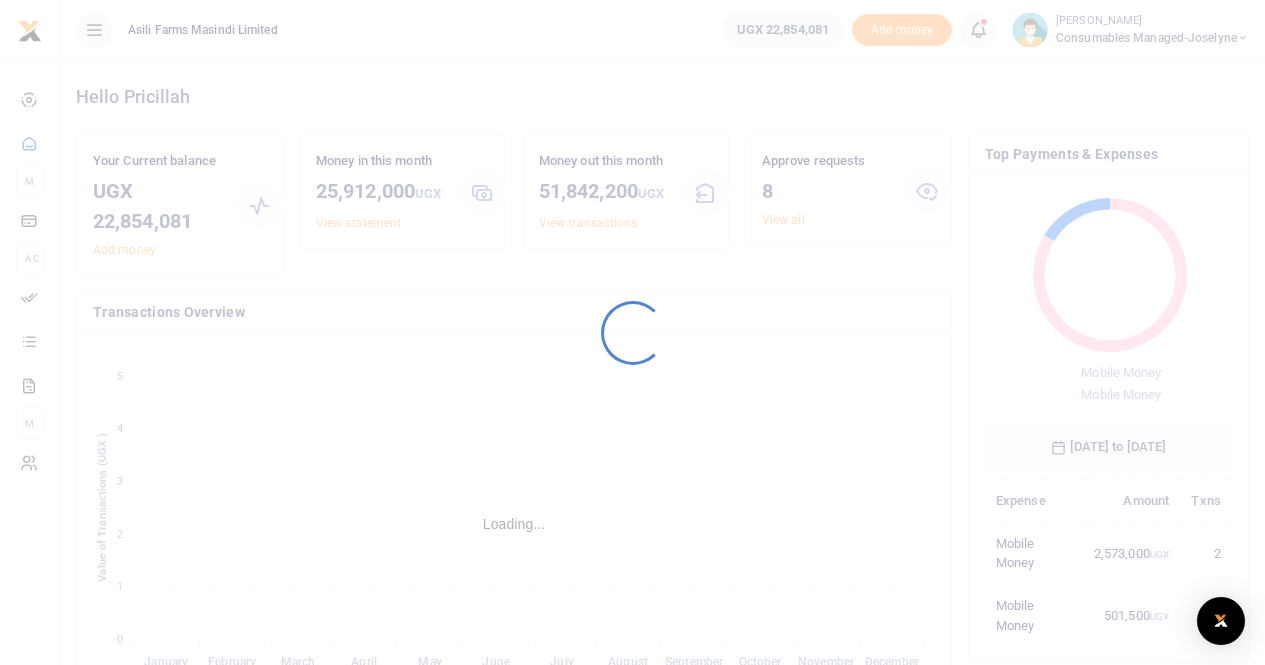 scroll, scrollTop: 0, scrollLeft: 0, axis: both 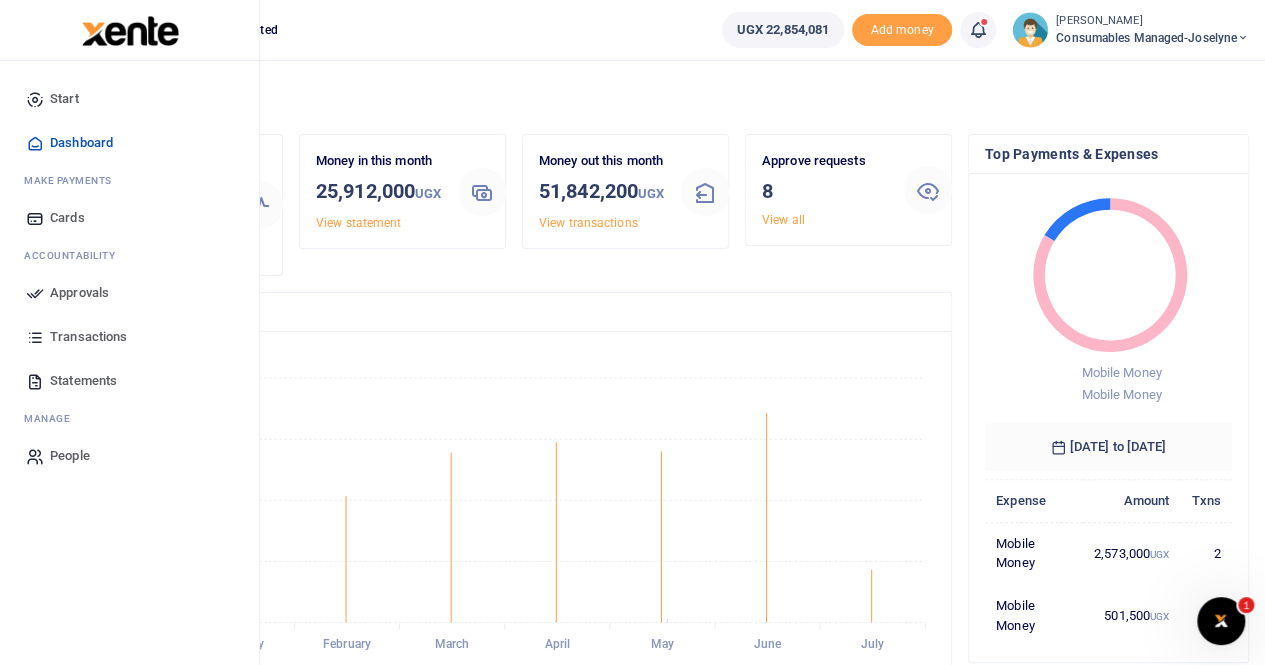 click on "Statements" at bounding box center [83, 381] 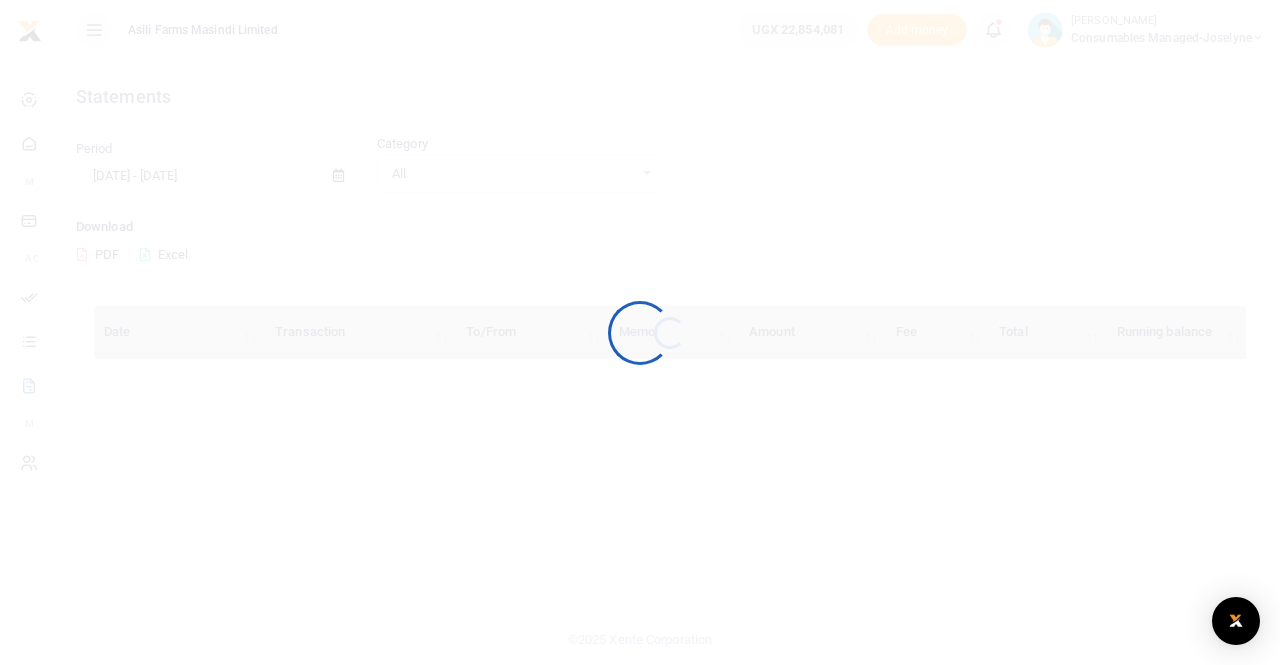 scroll, scrollTop: 0, scrollLeft: 0, axis: both 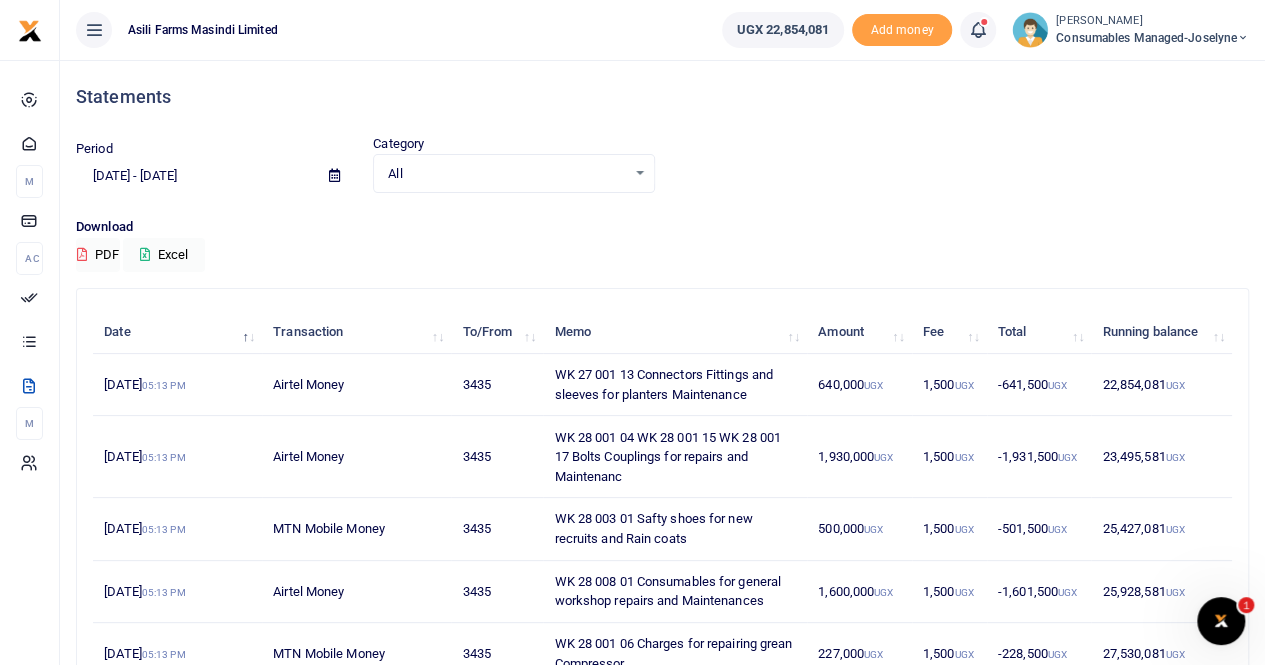 click at bounding box center (334, 175) 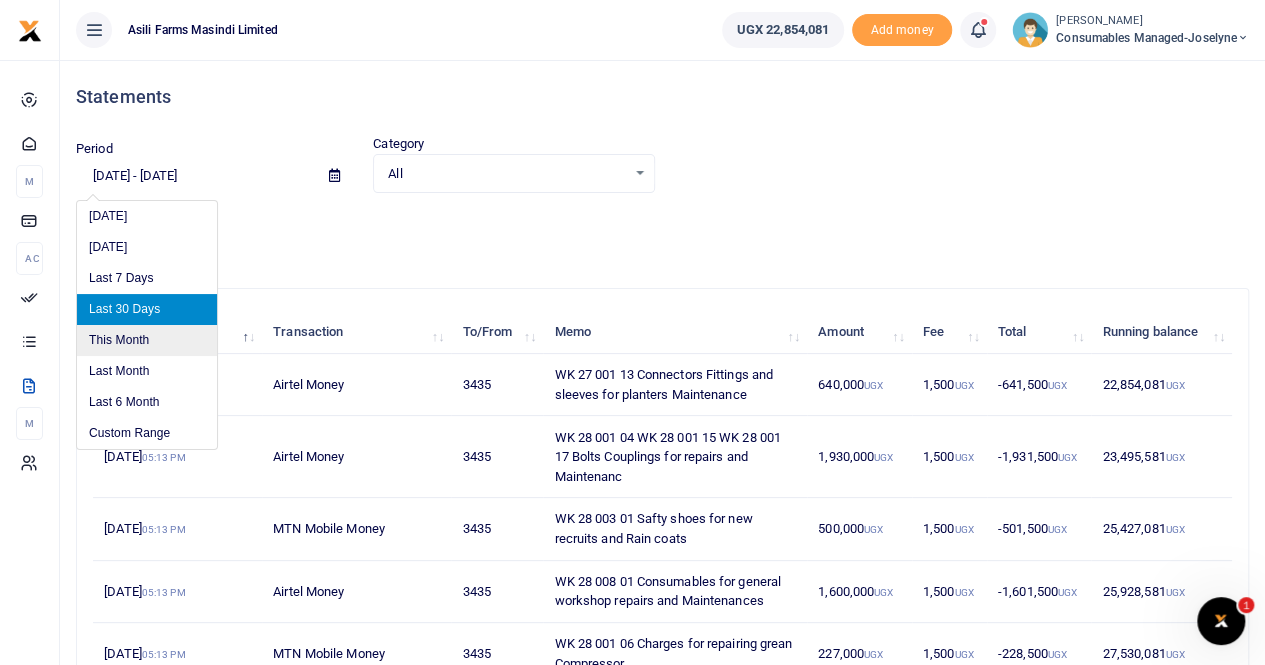 click on "This Month" at bounding box center (147, 340) 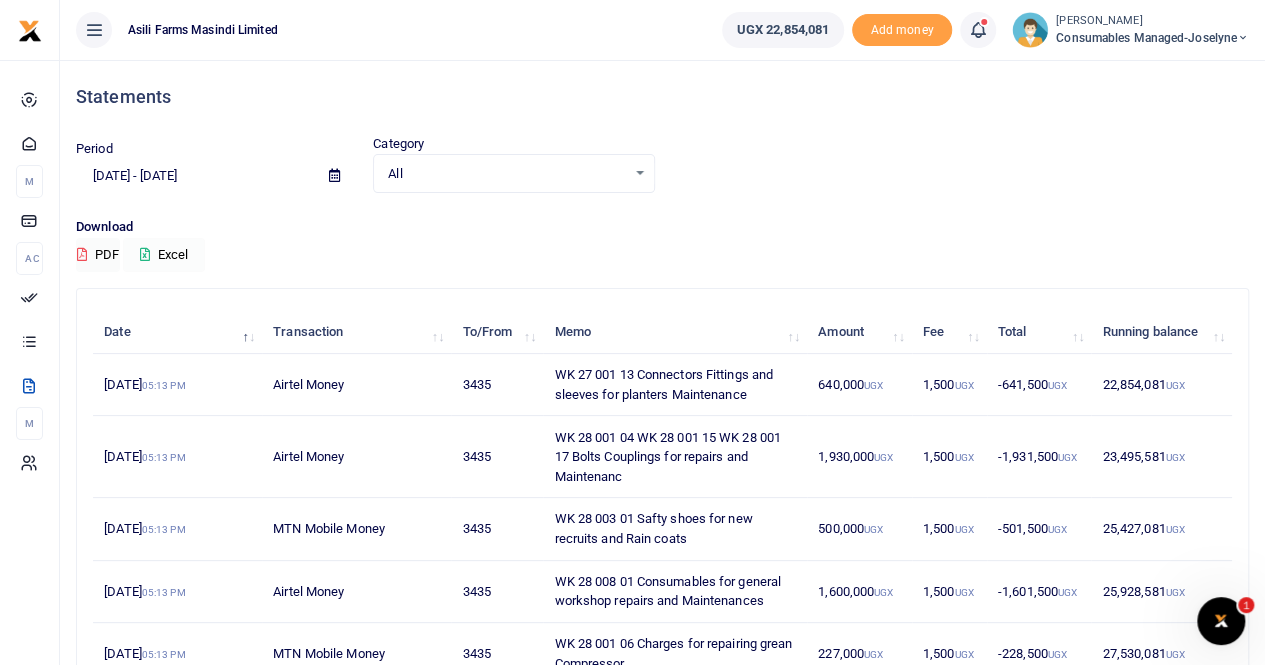 click on "Excel" at bounding box center [164, 255] 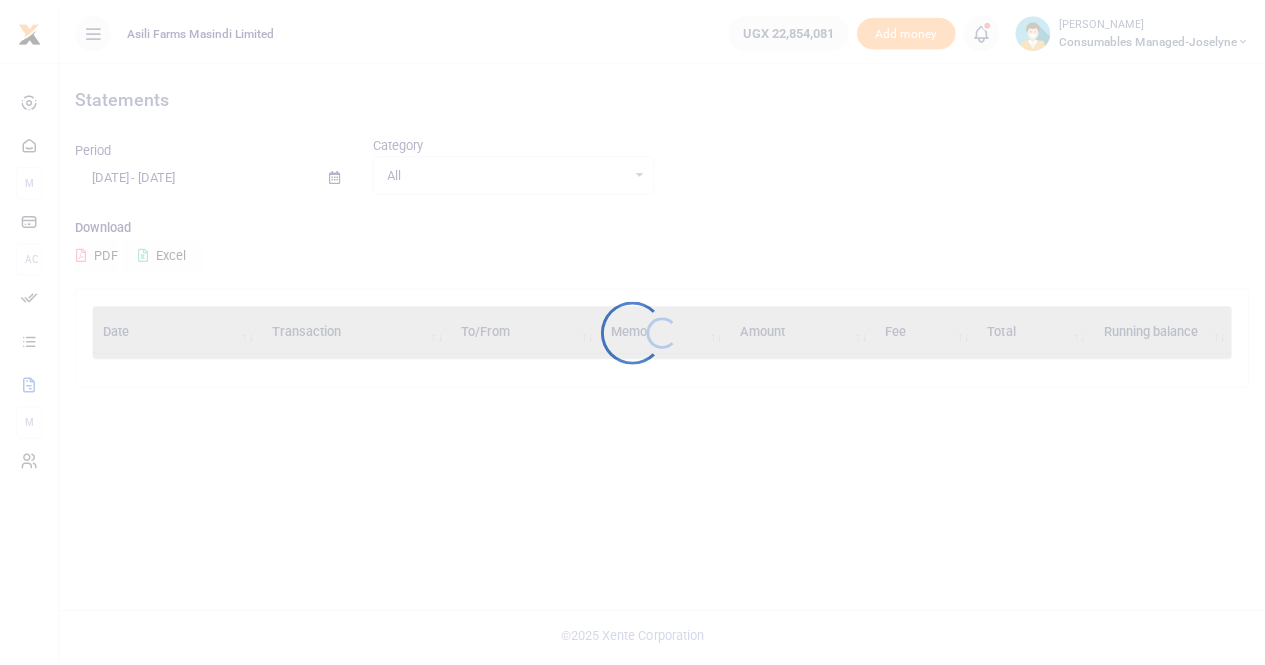 scroll, scrollTop: 0, scrollLeft: 0, axis: both 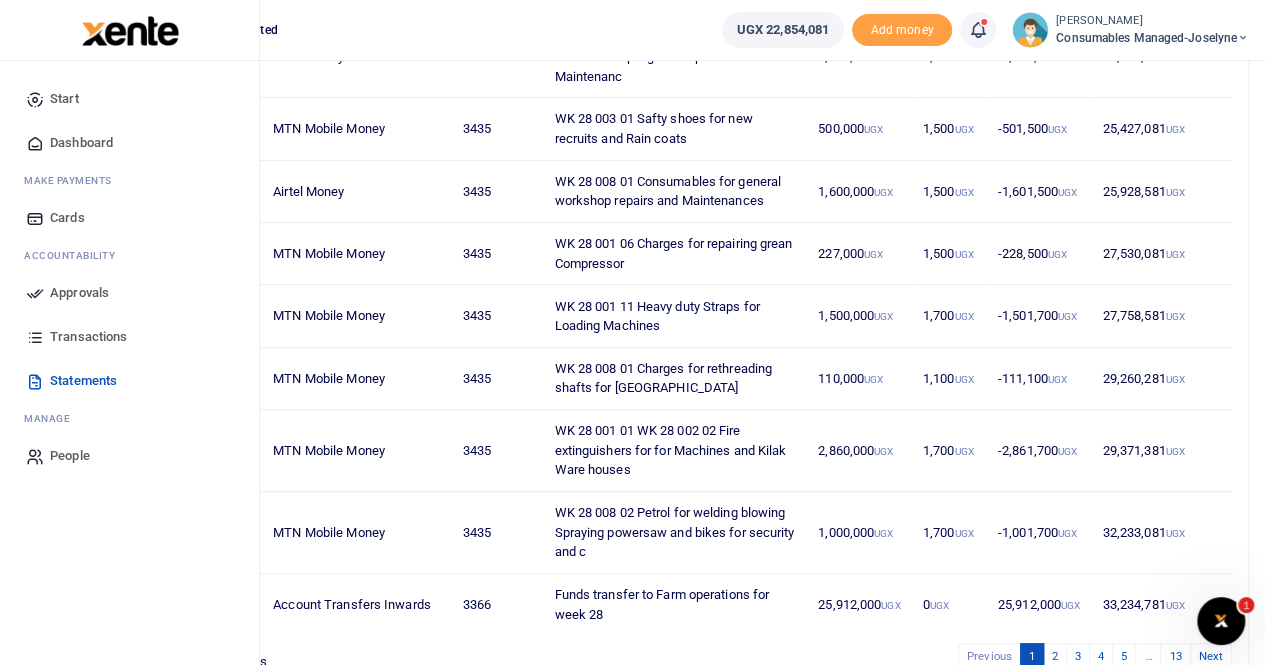 click on "Transactions" at bounding box center (88, 337) 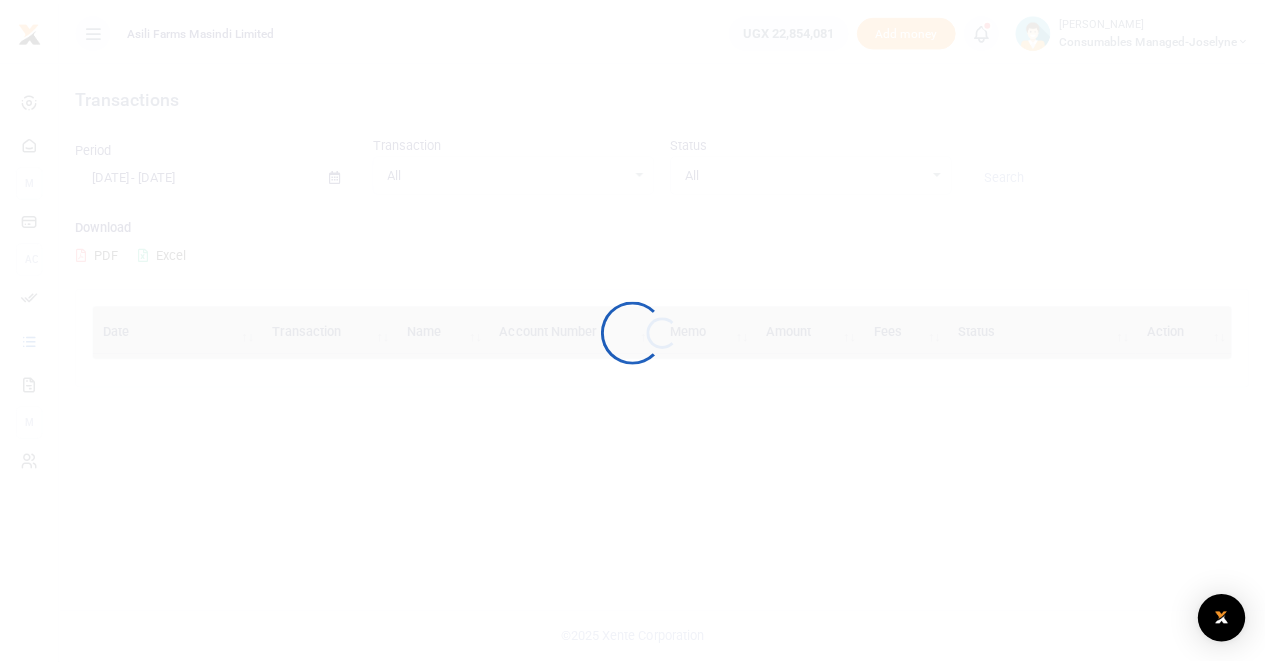 scroll, scrollTop: 0, scrollLeft: 0, axis: both 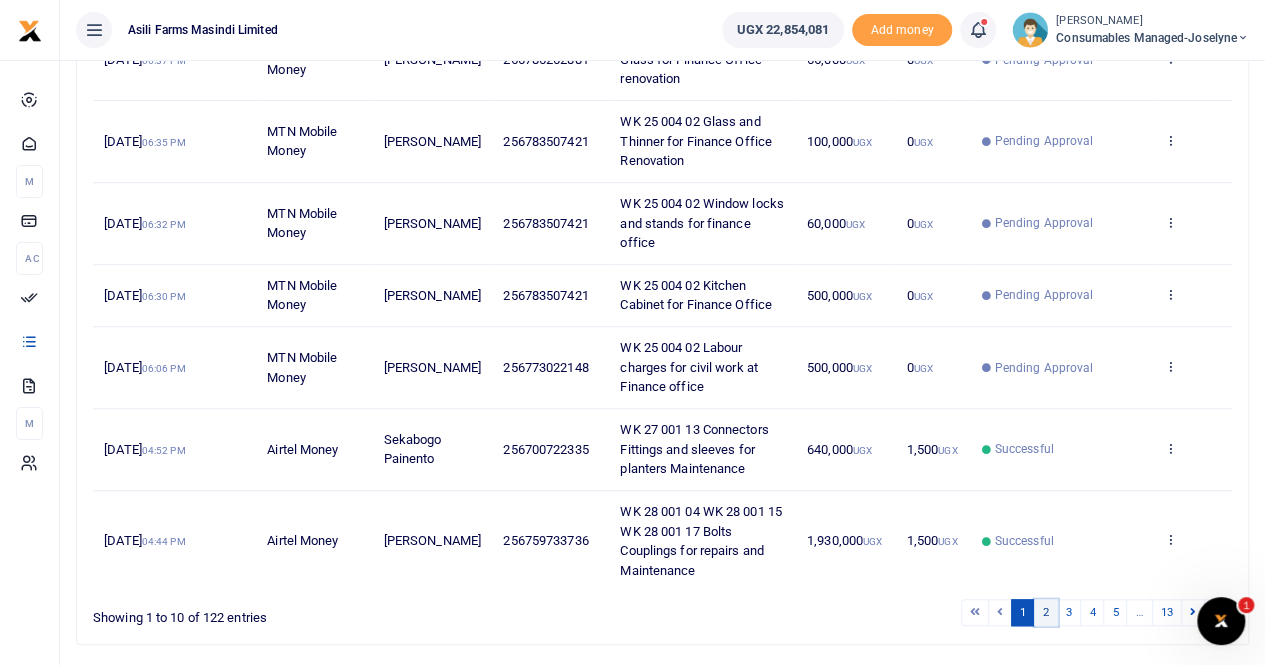 click on "2" at bounding box center [1046, 612] 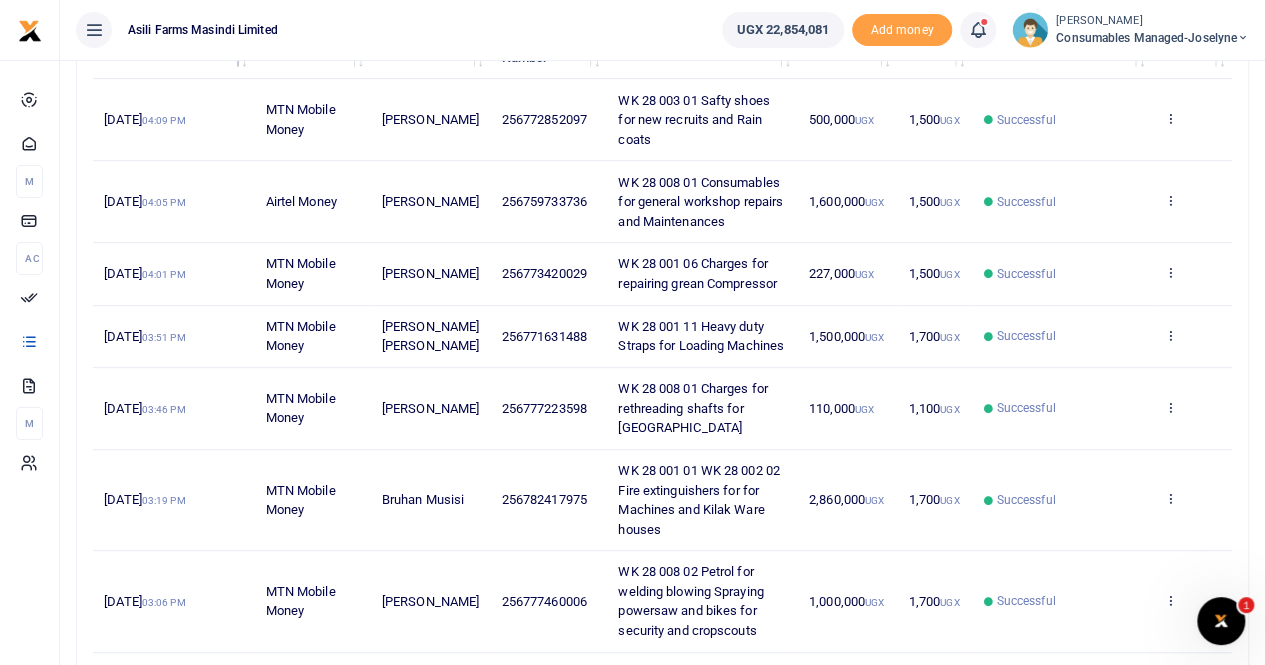 scroll, scrollTop: 400, scrollLeft: 0, axis: vertical 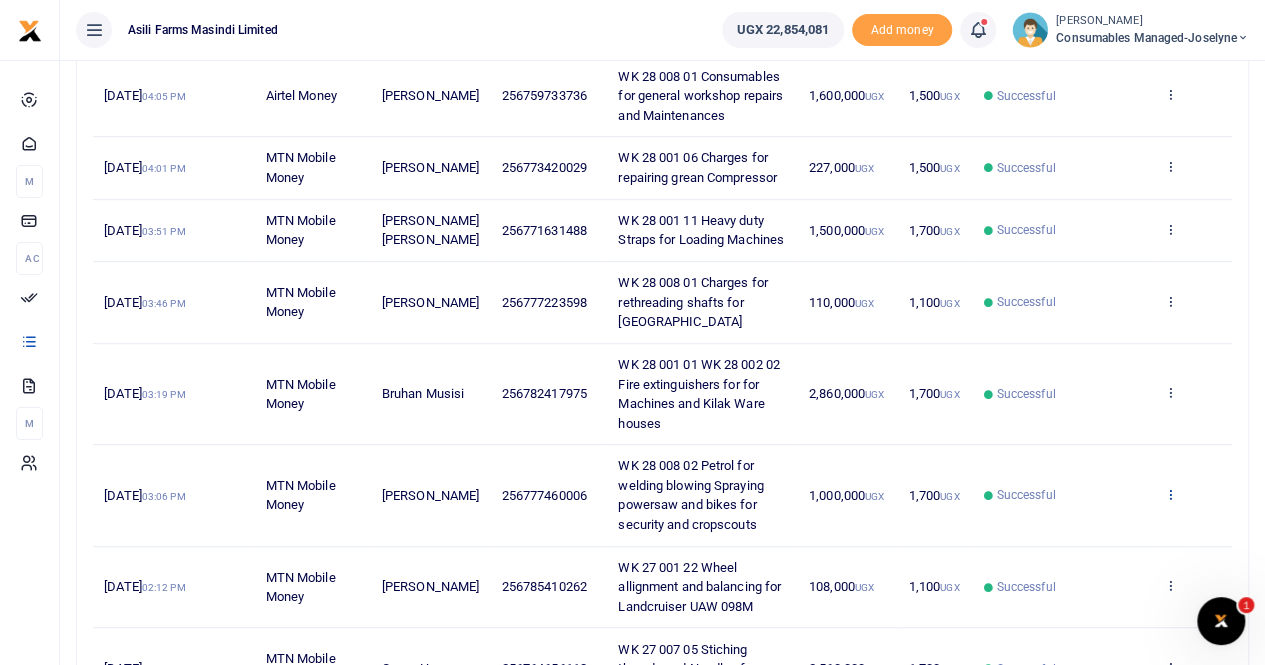 click at bounding box center (1169, 494) 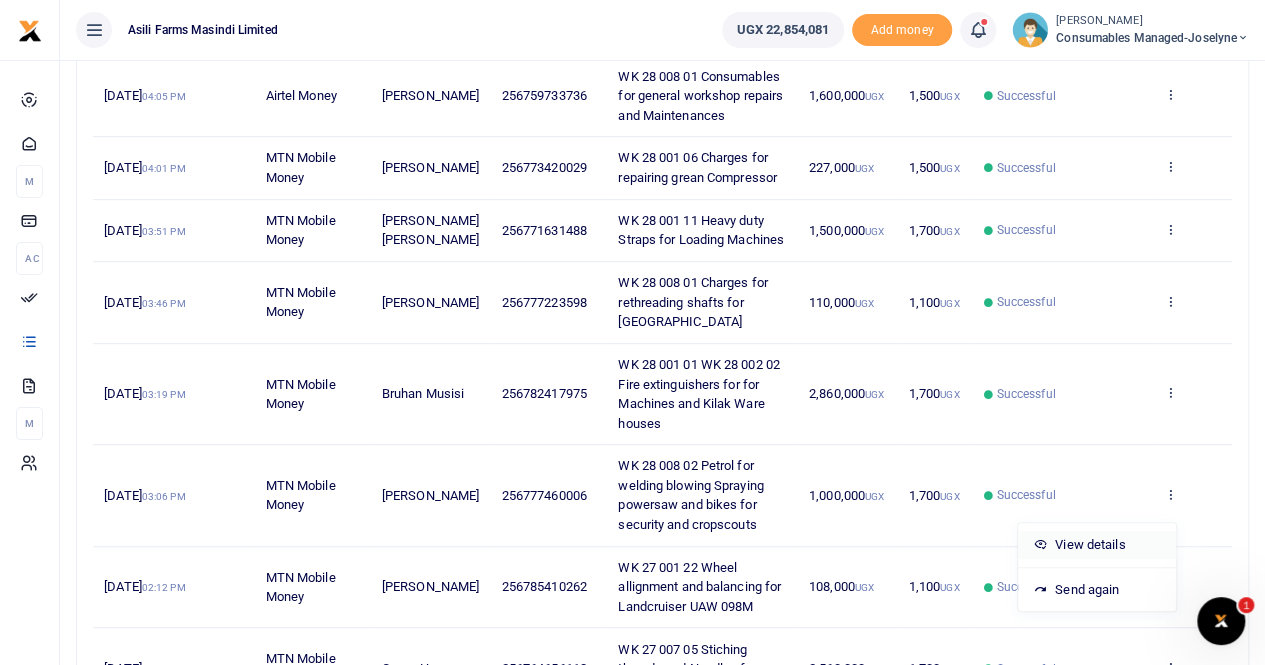 click on "View details" at bounding box center [1097, 545] 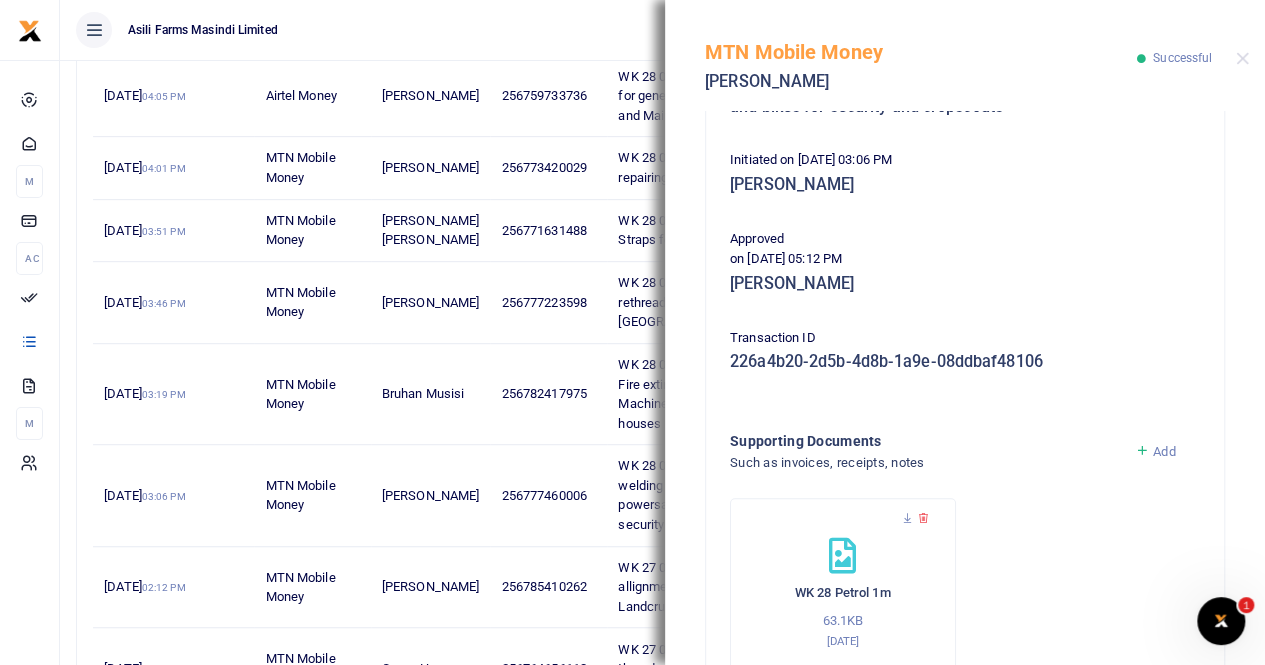 scroll, scrollTop: 500, scrollLeft: 0, axis: vertical 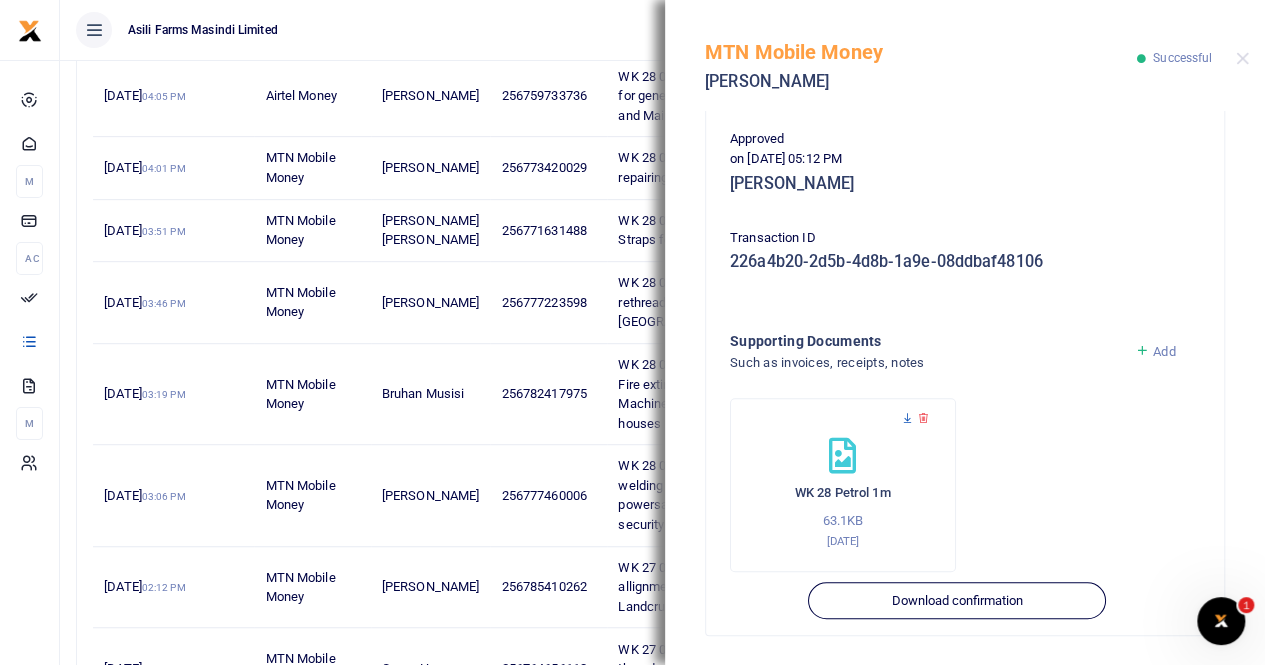 click at bounding box center [907, 418] 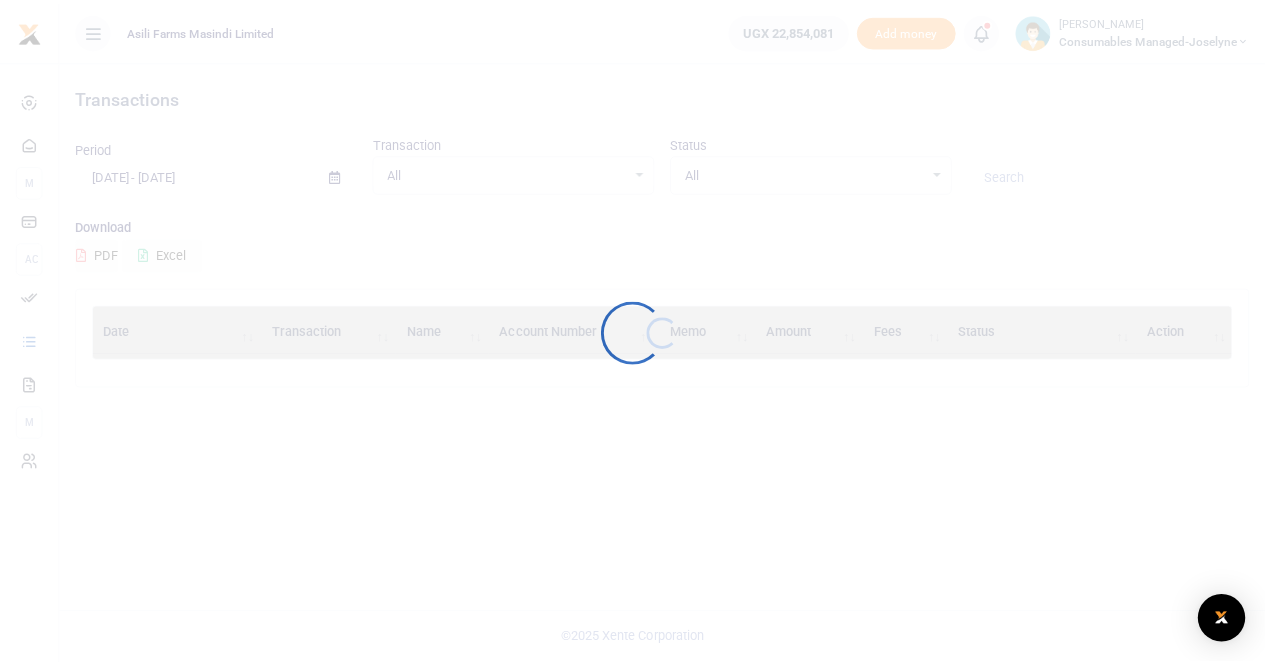 scroll, scrollTop: 0, scrollLeft: 0, axis: both 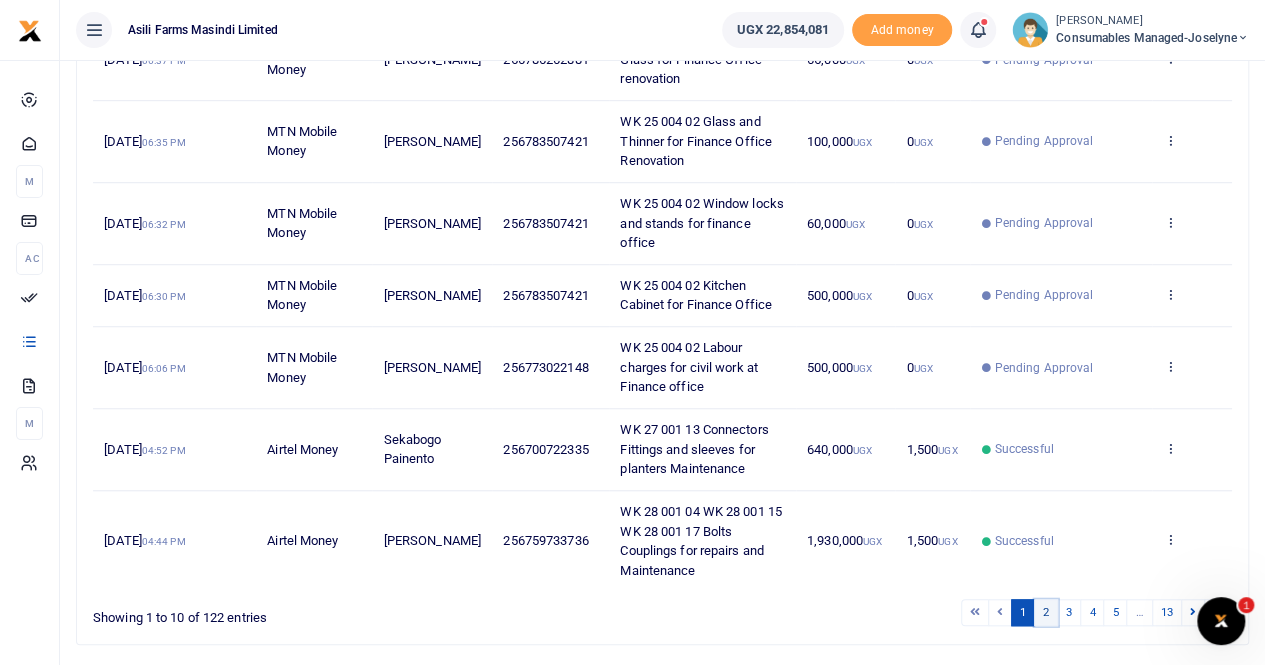 click on "2" at bounding box center [1046, 612] 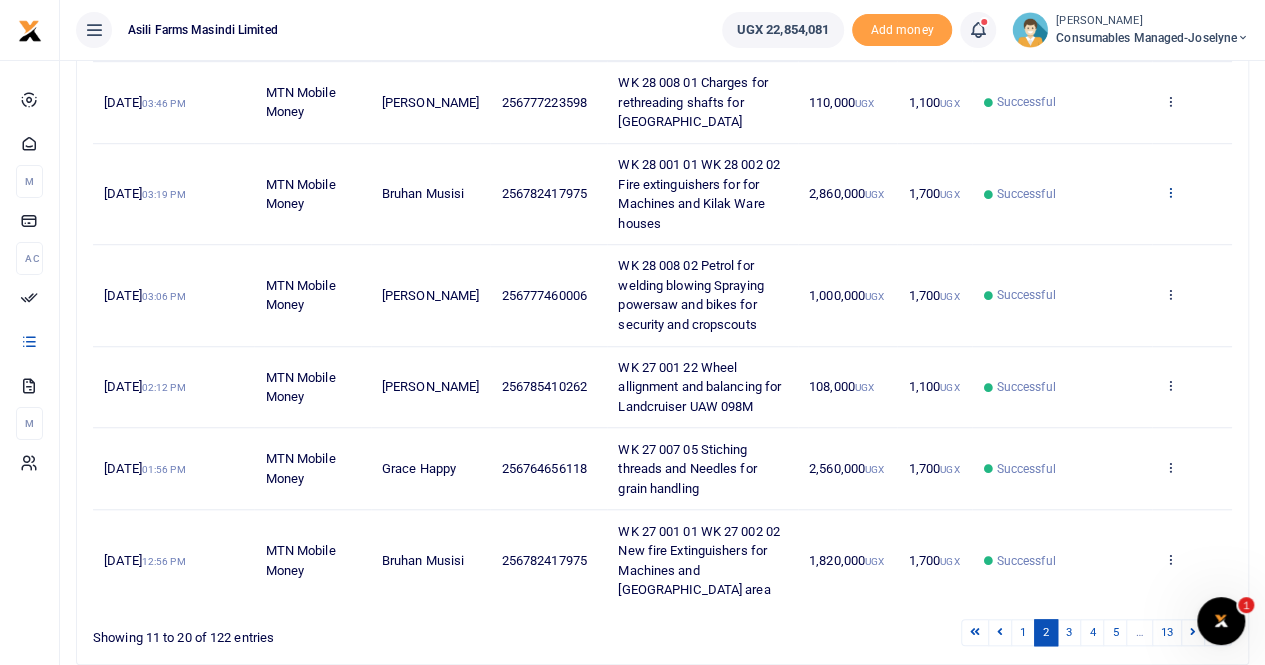 click at bounding box center (1169, 192) 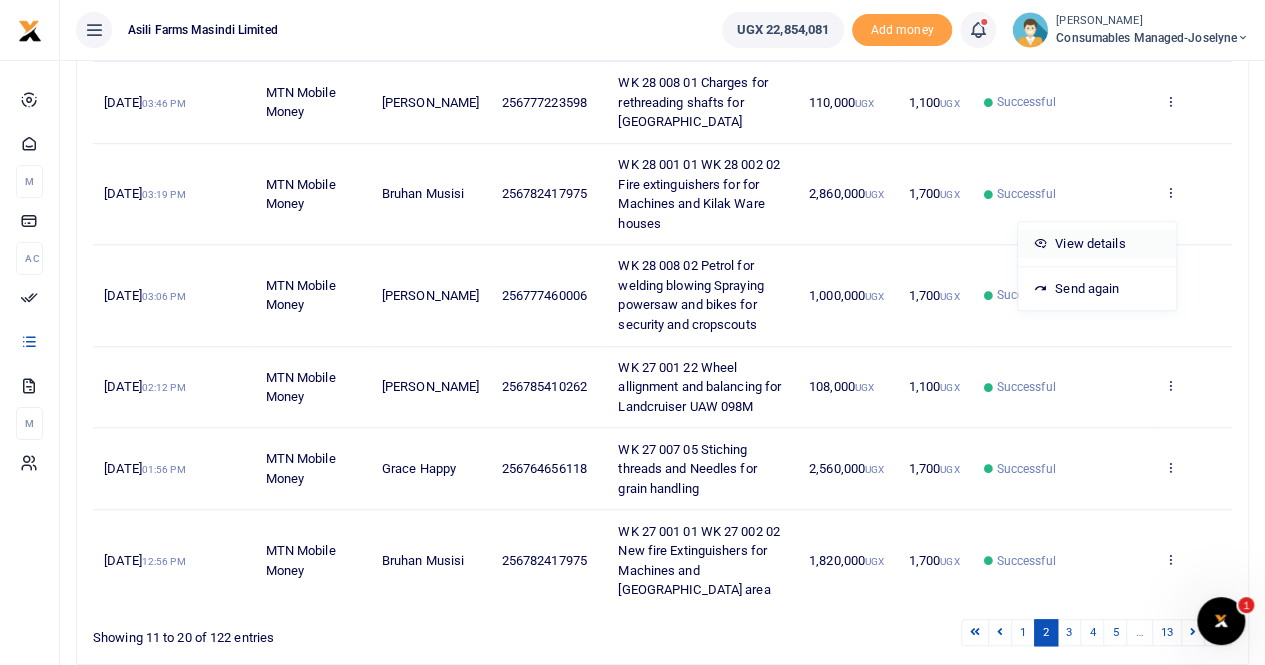 click on "View details" at bounding box center [1097, 244] 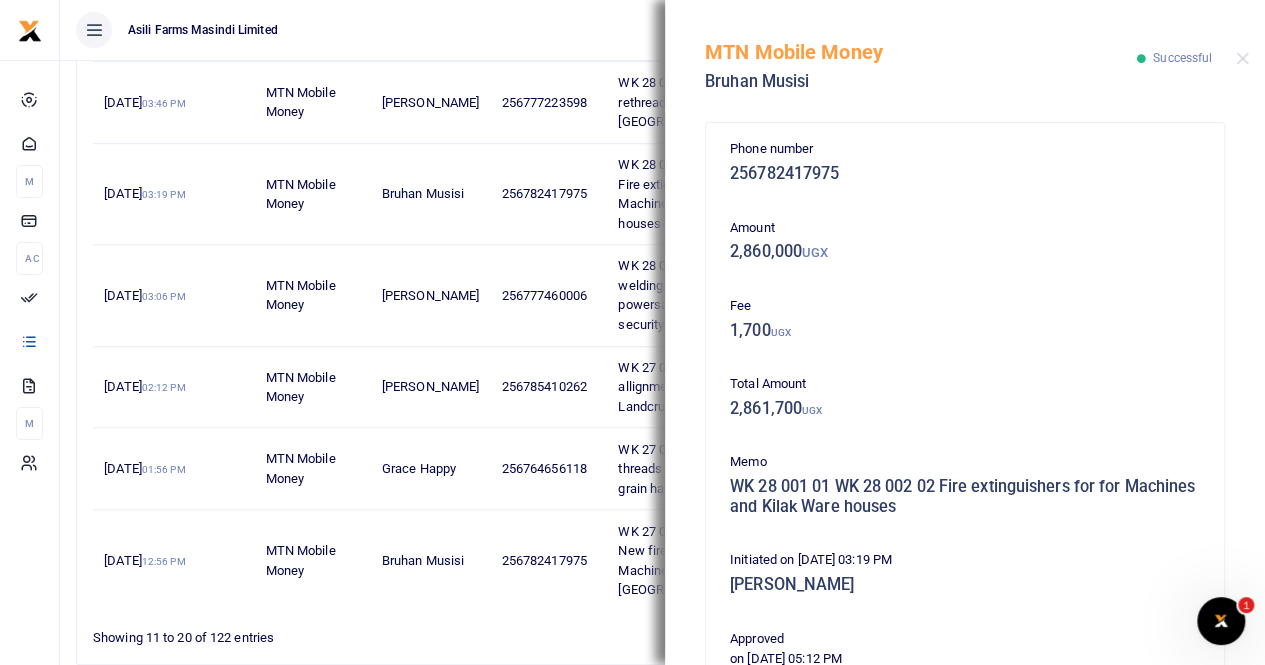 scroll, scrollTop: 500, scrollLeft: 0, axis: vertical 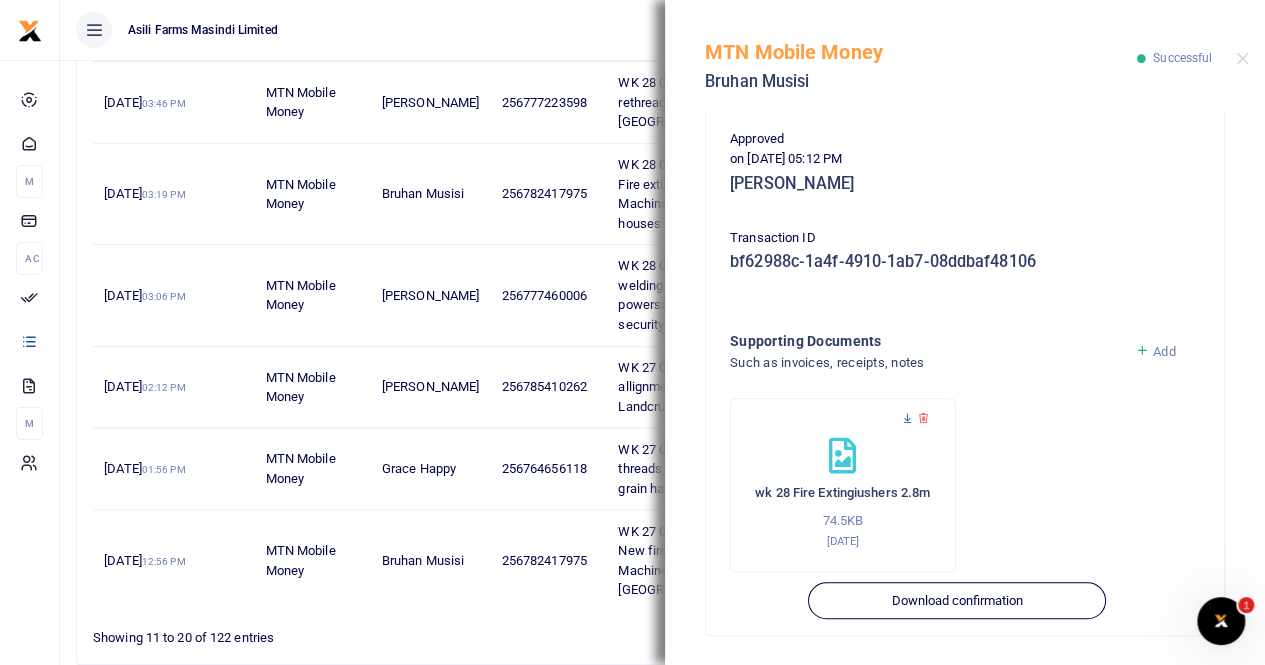click at bounding box center (907, 418) 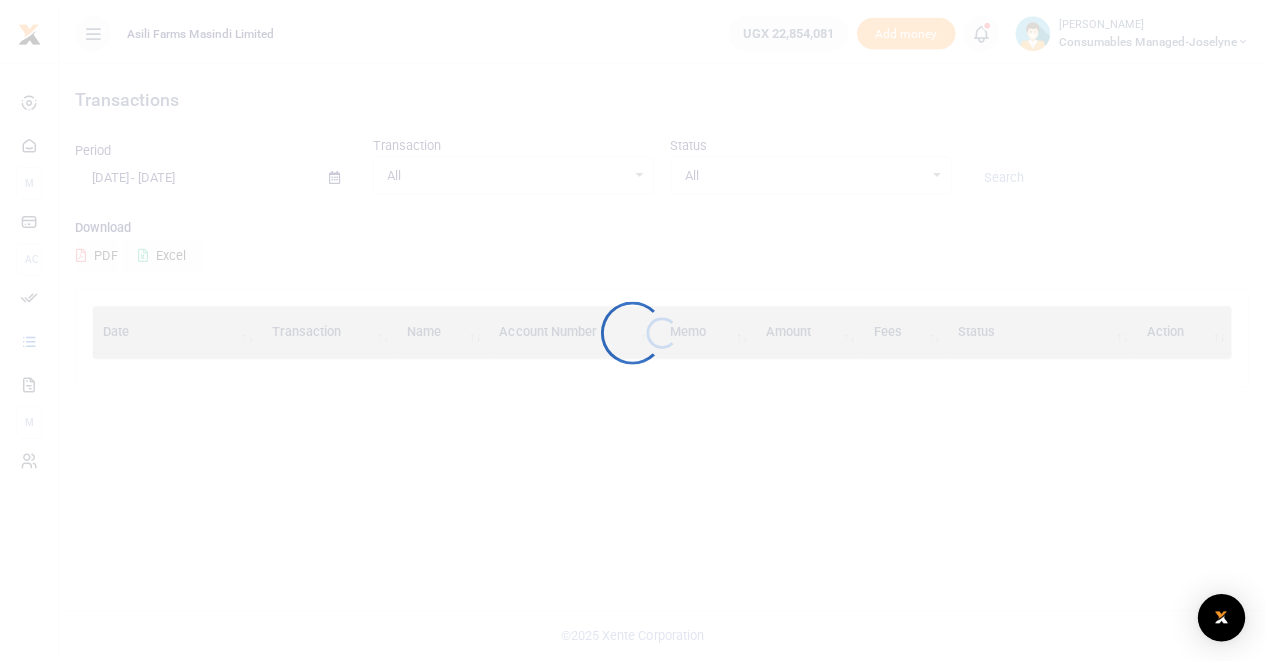 scroll, scrollTop: 0, scrollLeft: 0, axis: both 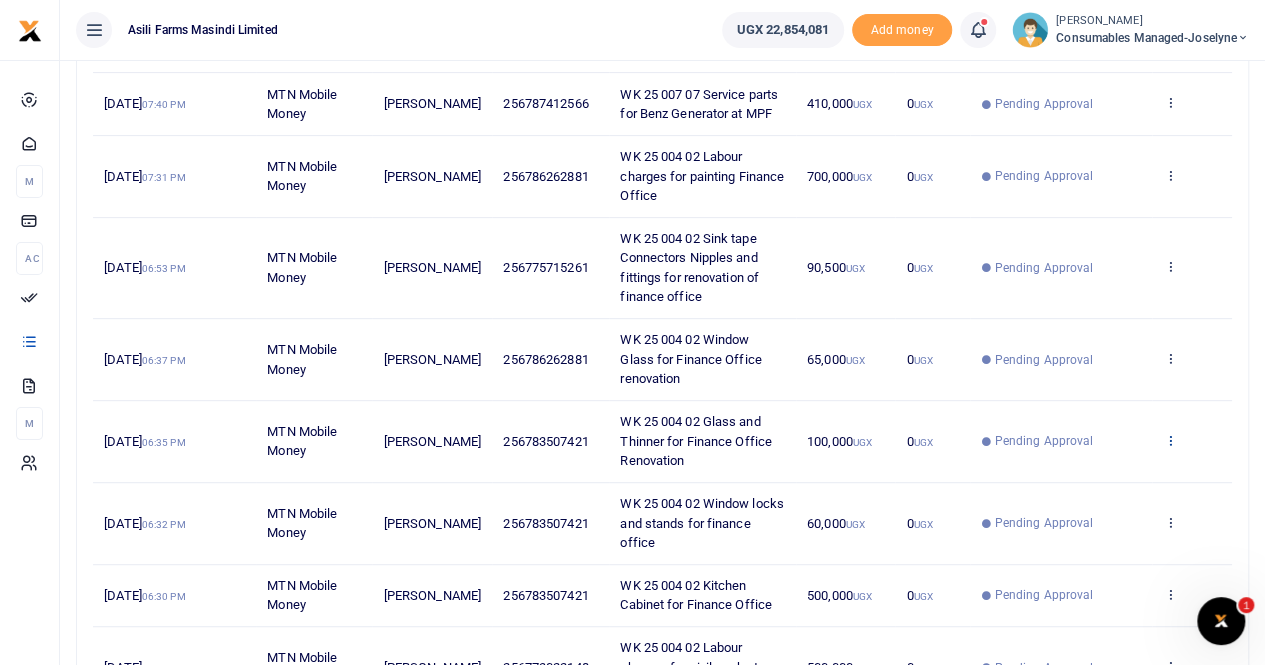 click at bounding box center [1169, 440] 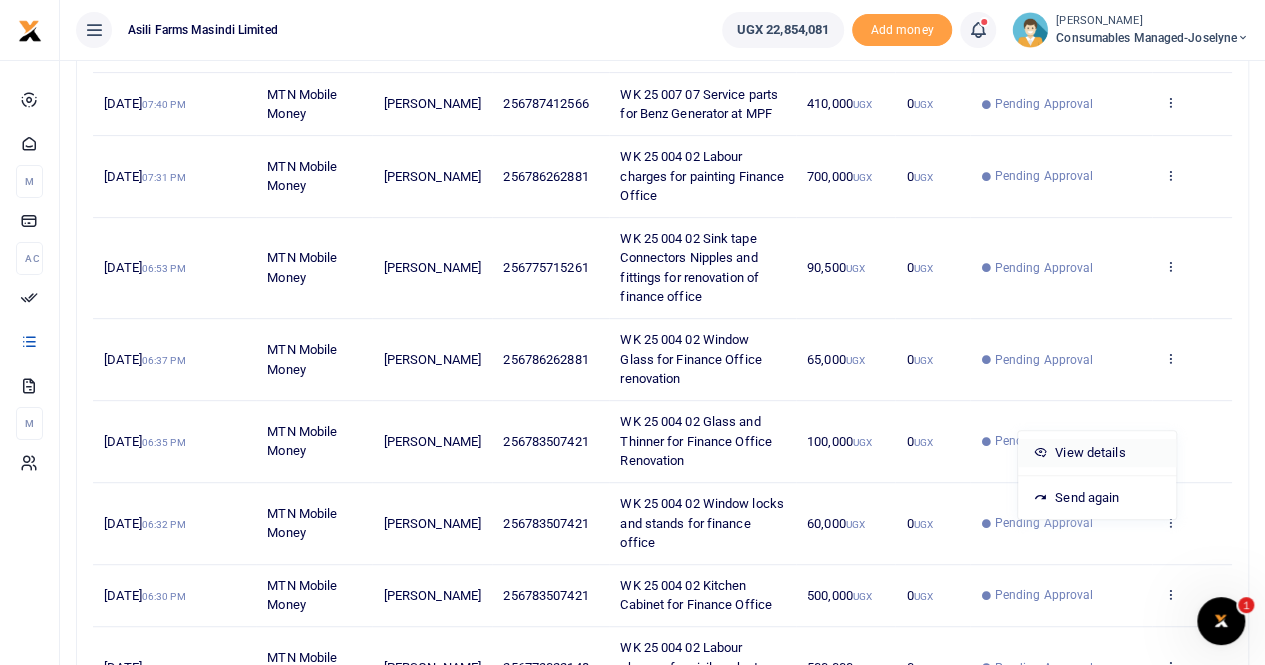 click on "View details" at bounding box center [1097, 453] 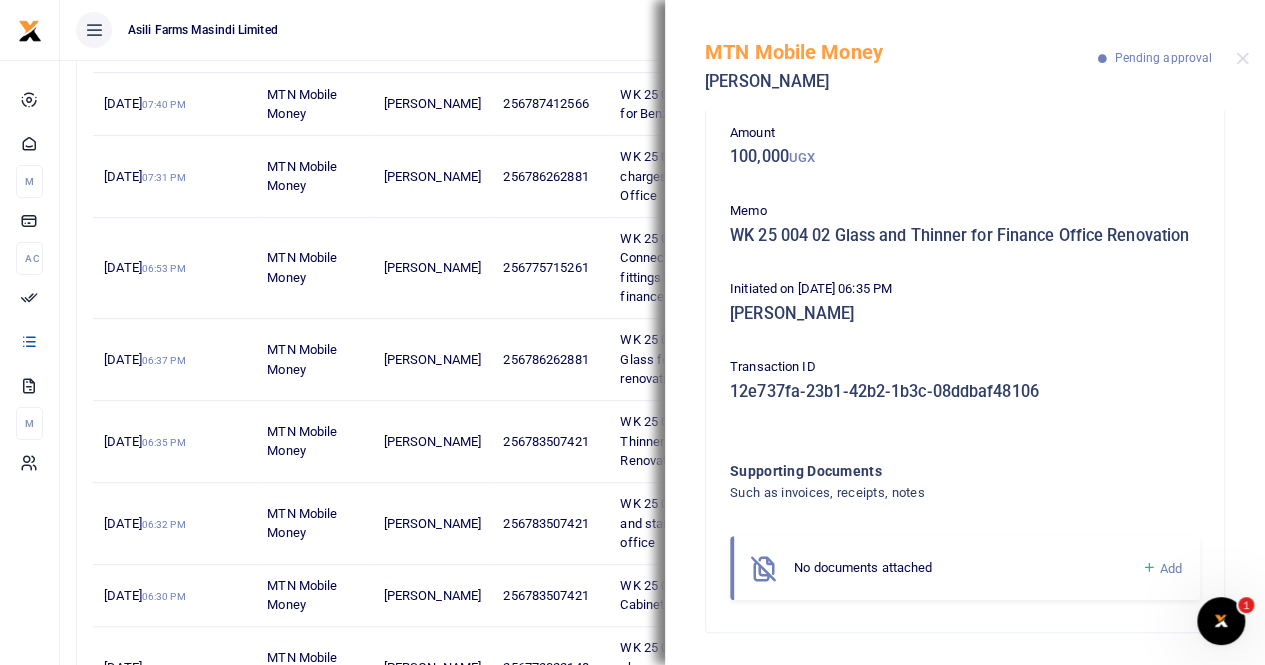 scroll, scrollTop: 14, scrollLeft: 0, axis: vertical 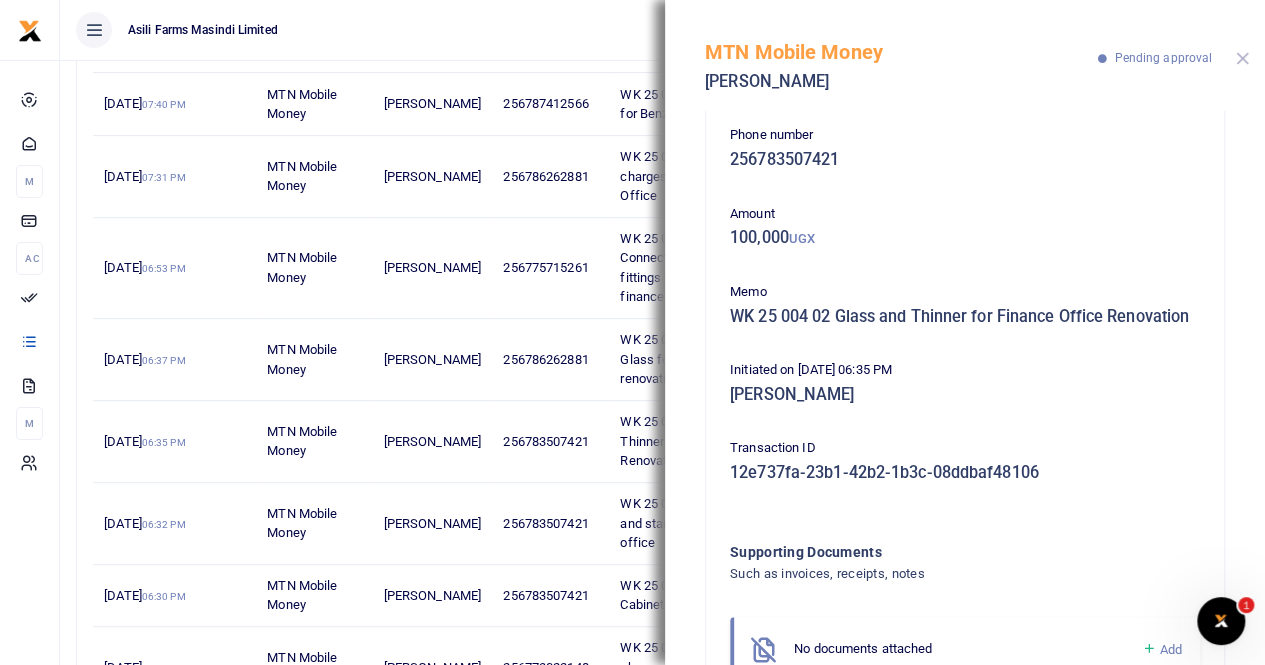 click at bounding box center [1242, 58] 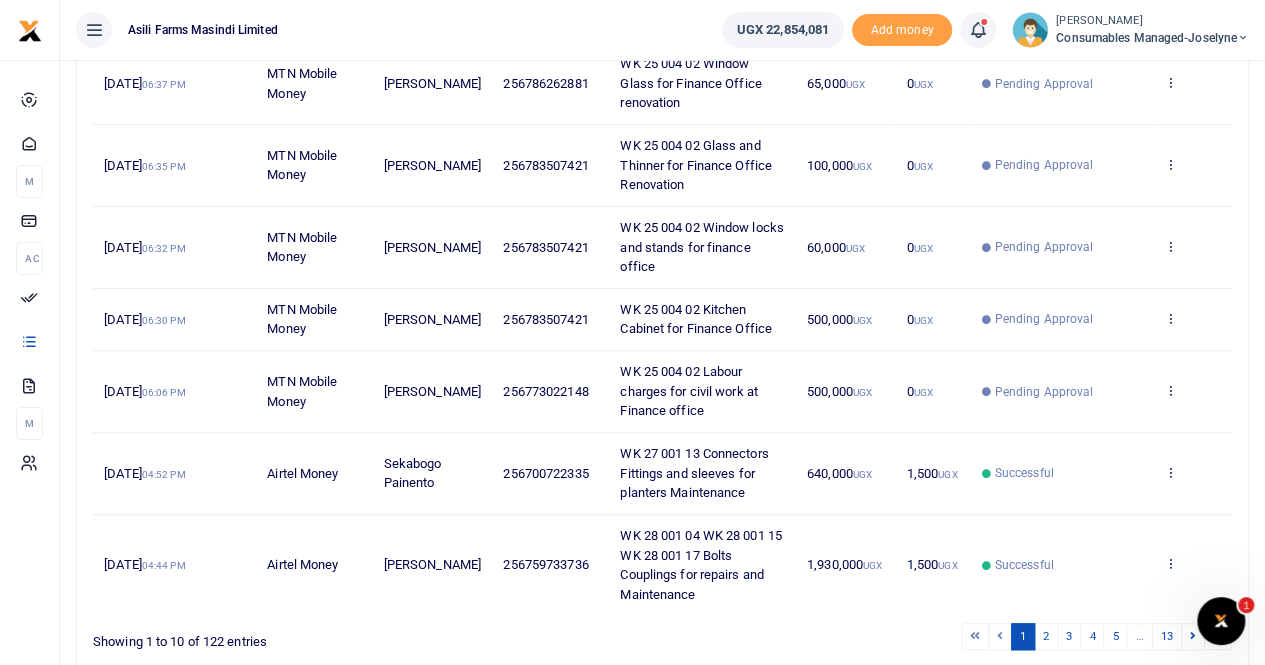 scroll, scrollTop: 619, scrollLeft: 0, axis: vertical 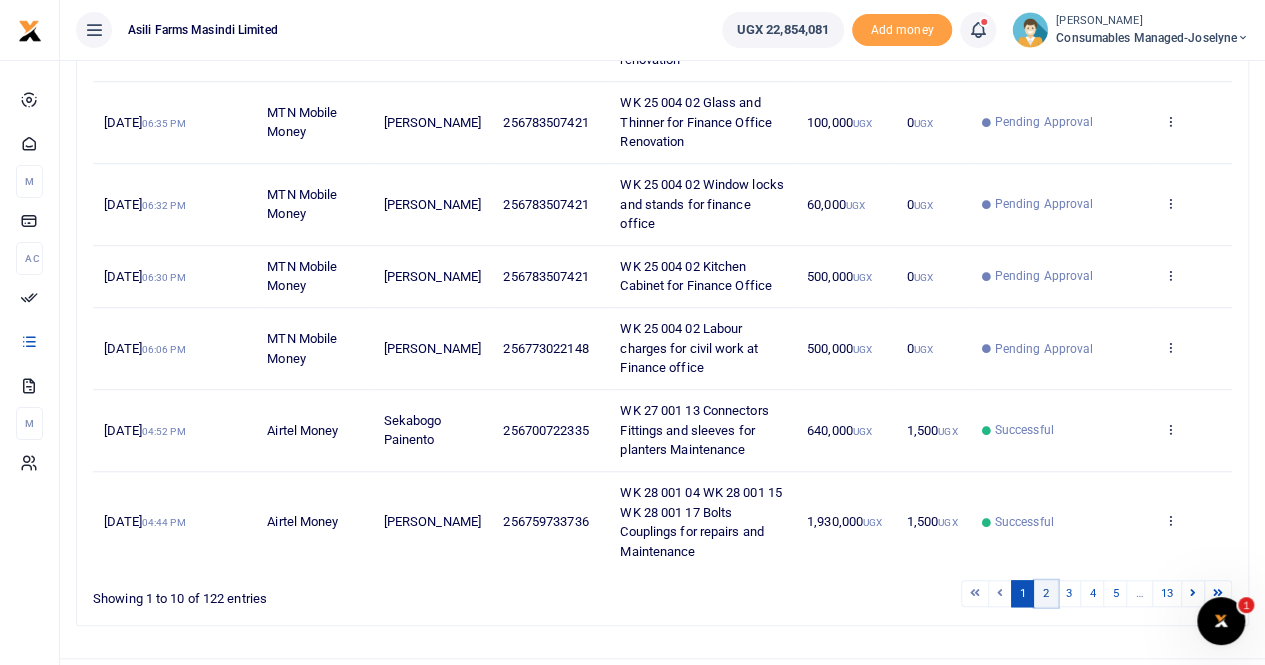 click on "2" at bounding box center [1046, 593] 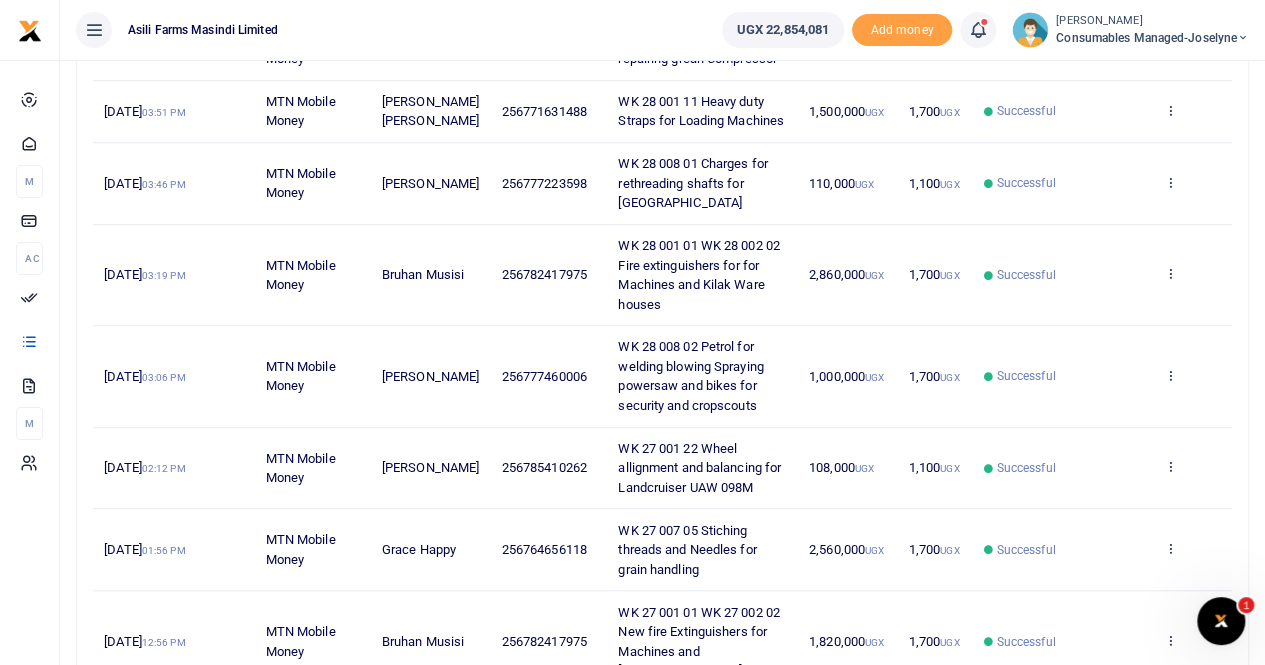scroll, scrollTop: 419, scrollLeft: 0, axis: vertical 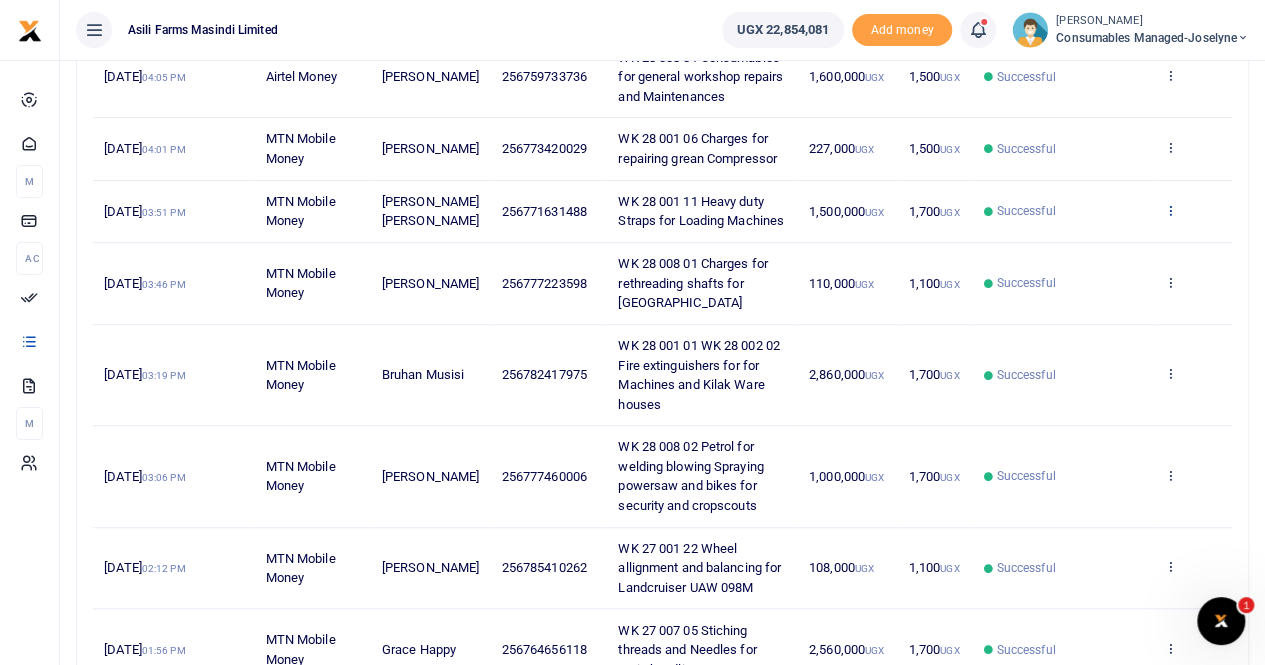 click at bounding box center [1169, 210] 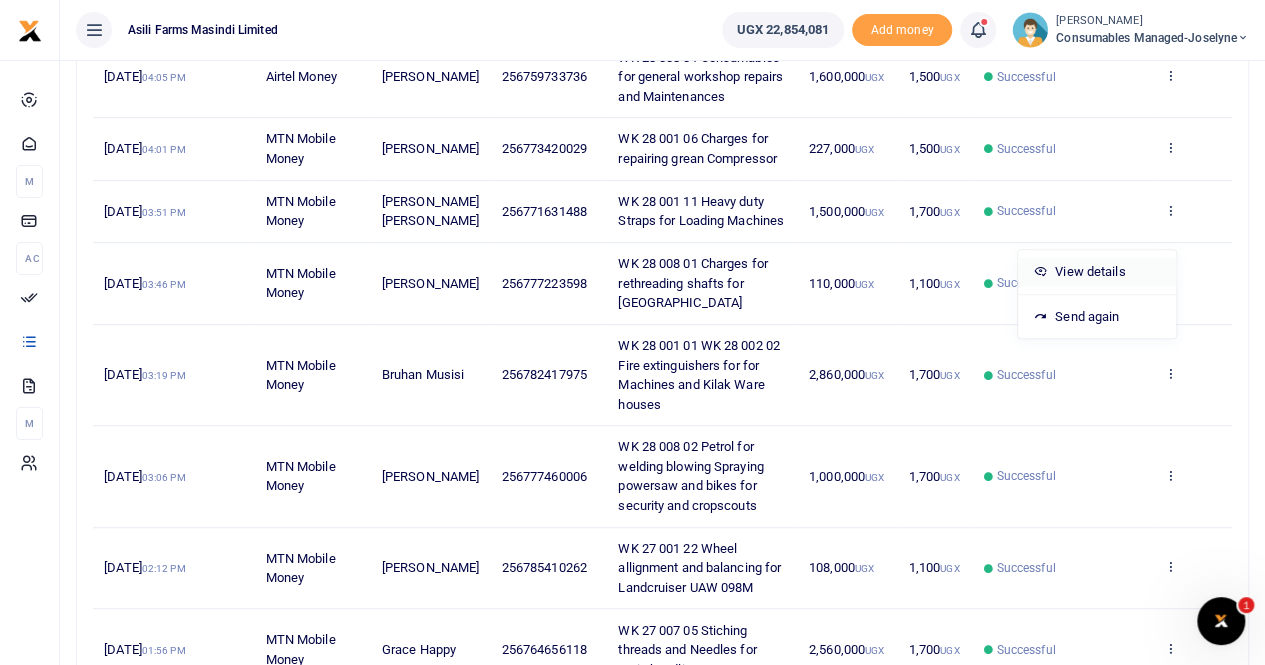 click on "View details" at bounding box center [1097, 272] 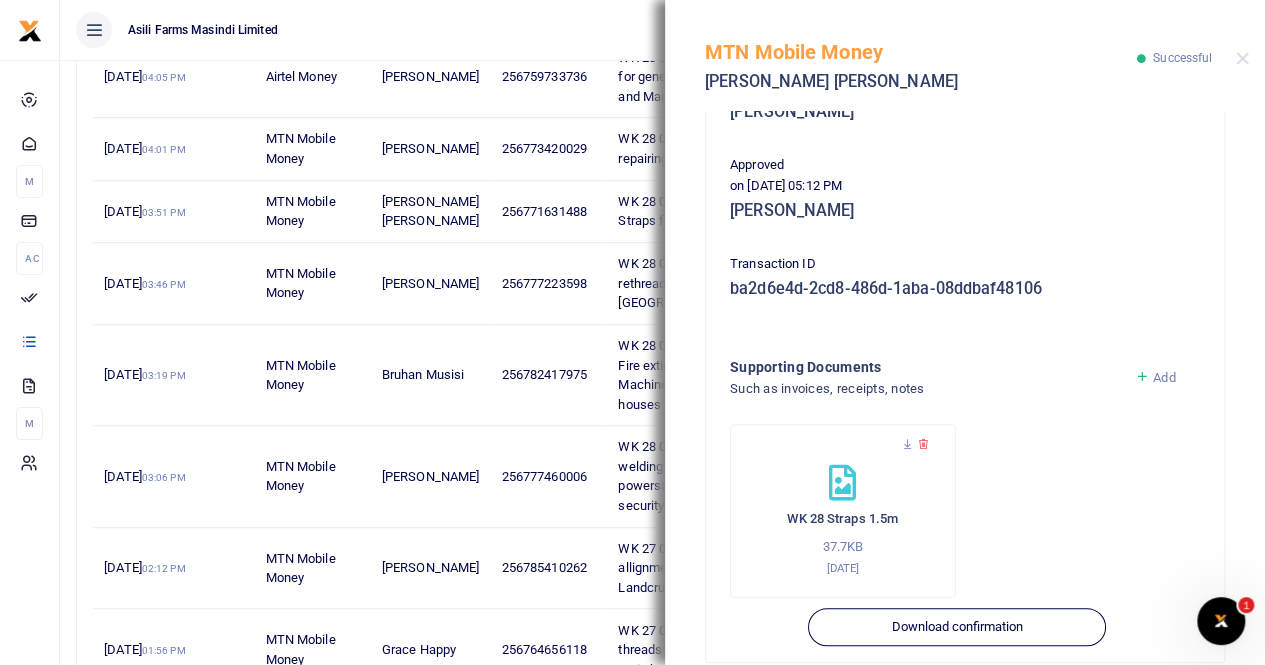 scroll, scrollTop: 482, scrollLeft: 0, axis: vertical 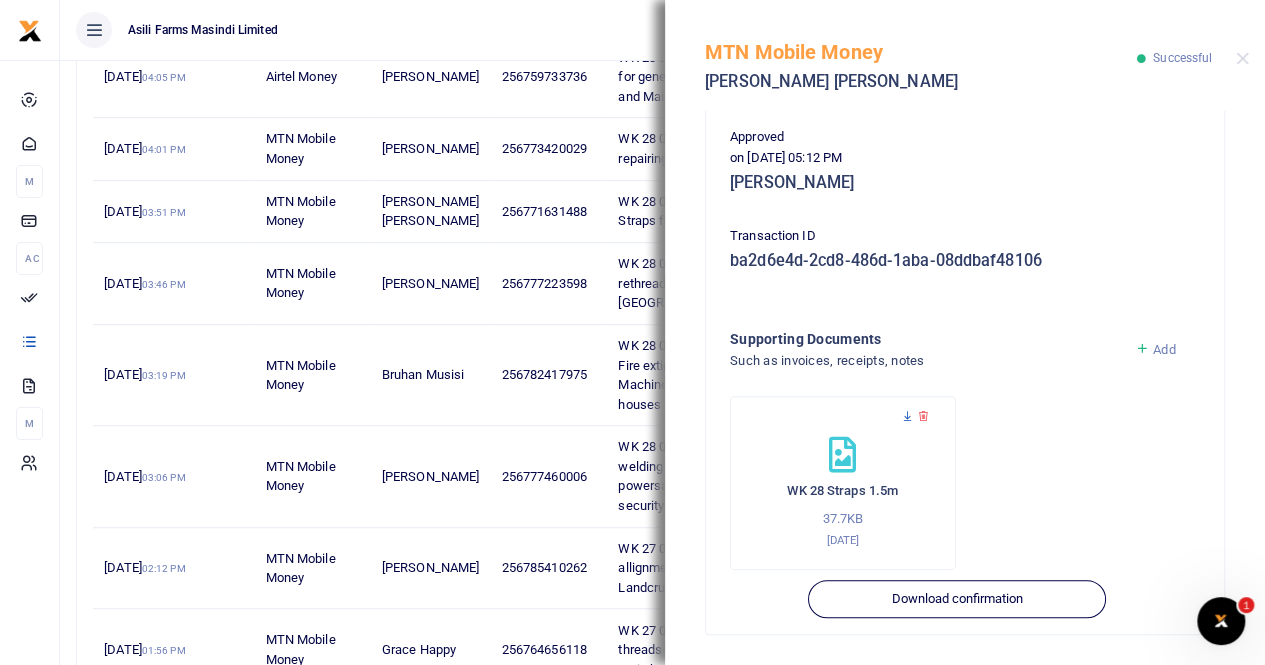 click at bounding box center [907, 416] 